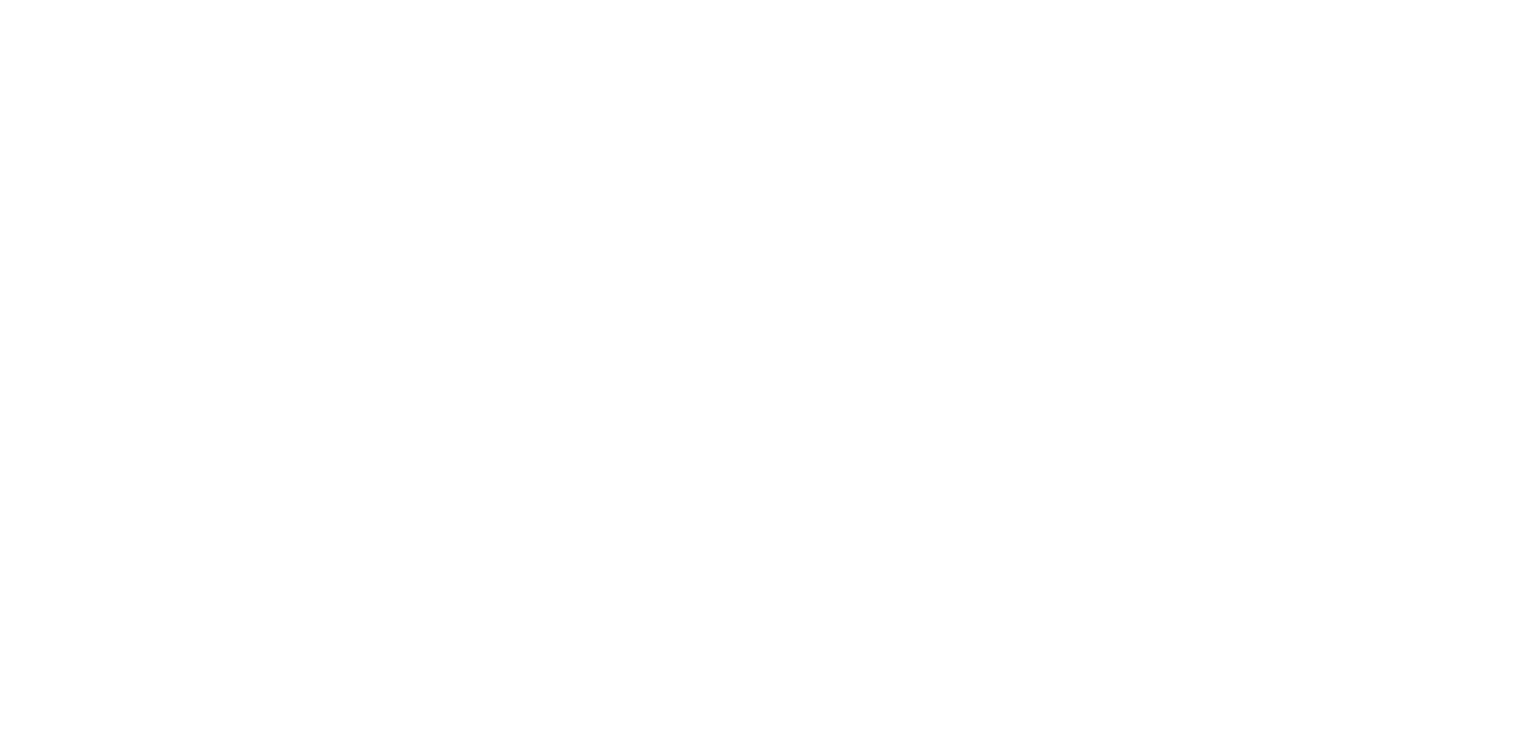 scroll, scrollTop: 0, scrollLeft: 0, axis: both 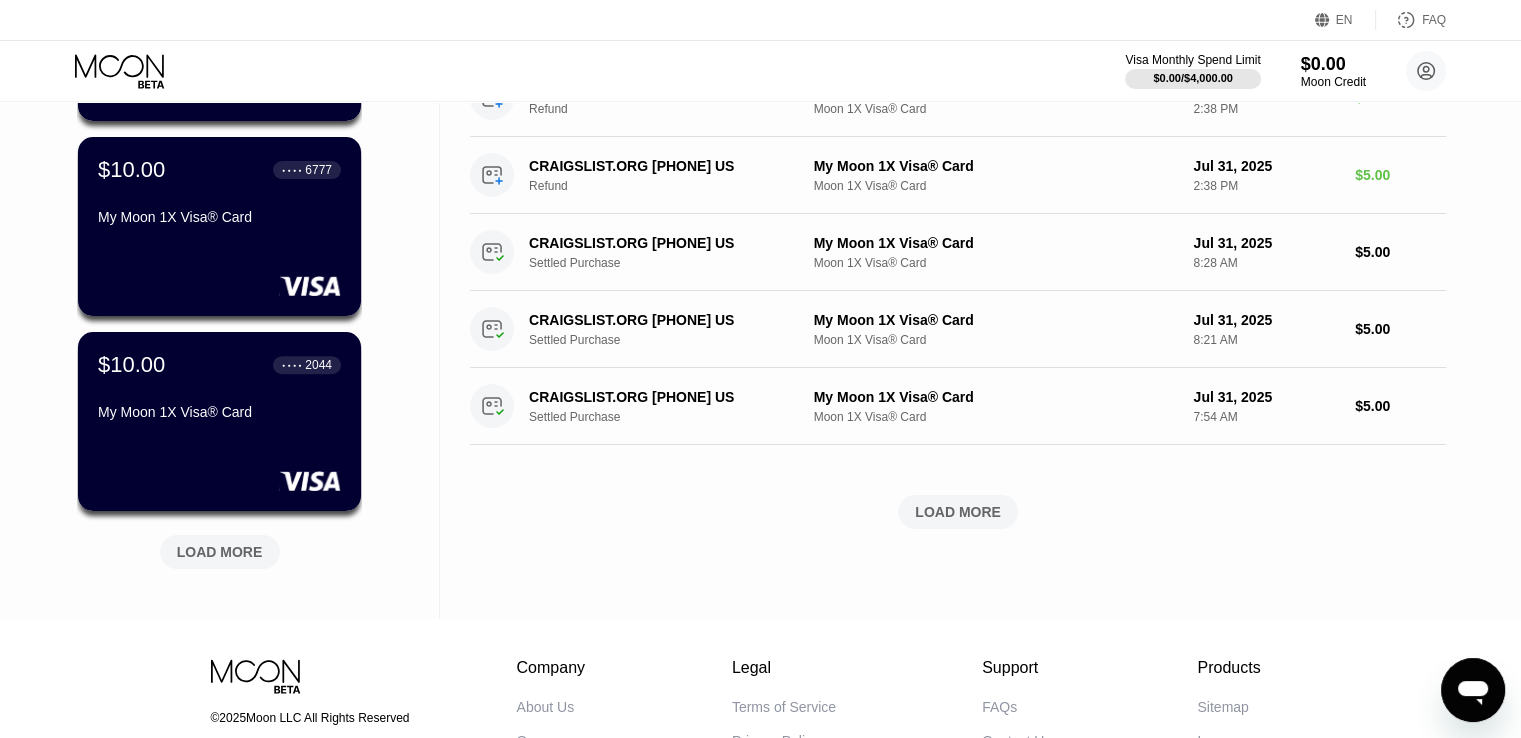 click on "LOAD MORE" at bounding box center (220, 552) 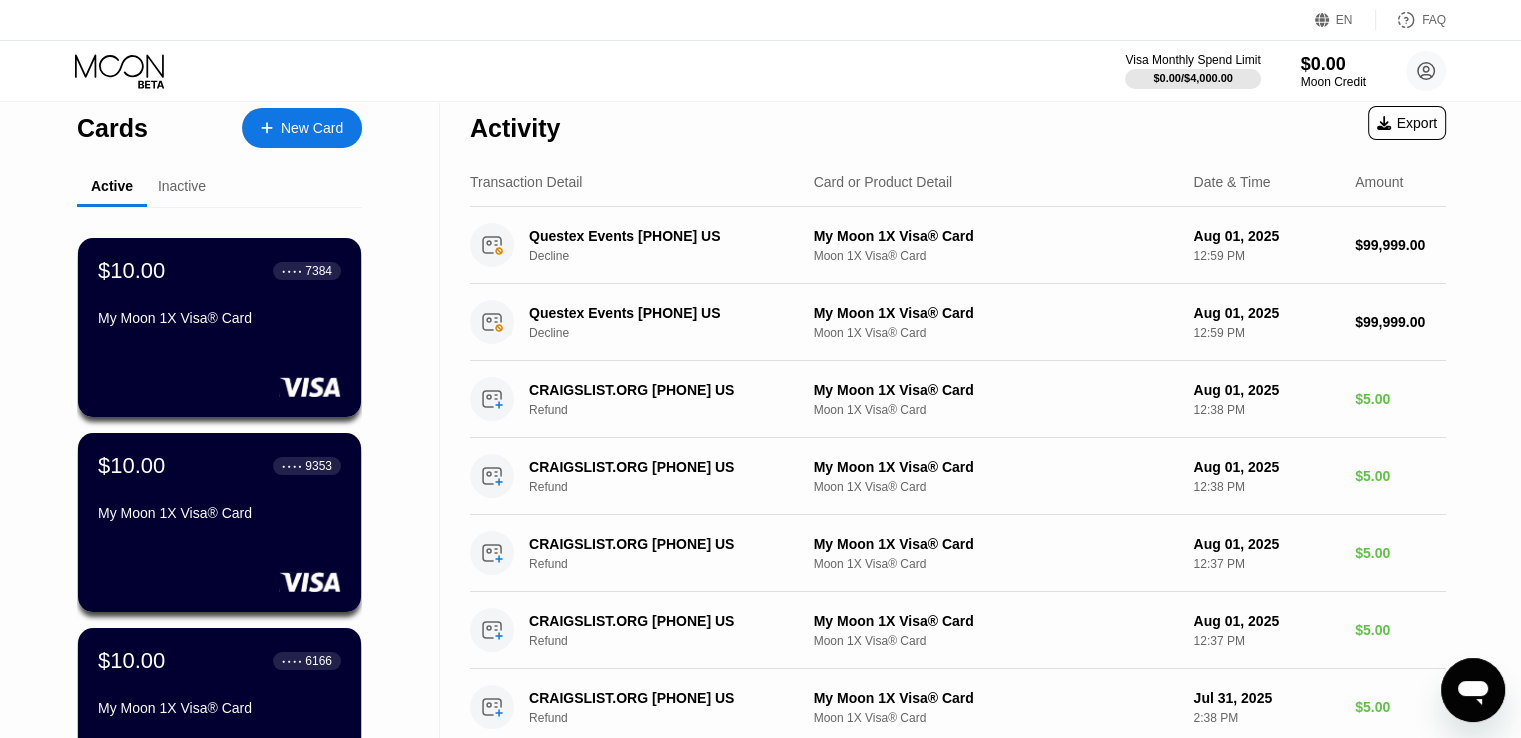 scroll, scrollTop: 0, scrollLeft: 0, axis: both 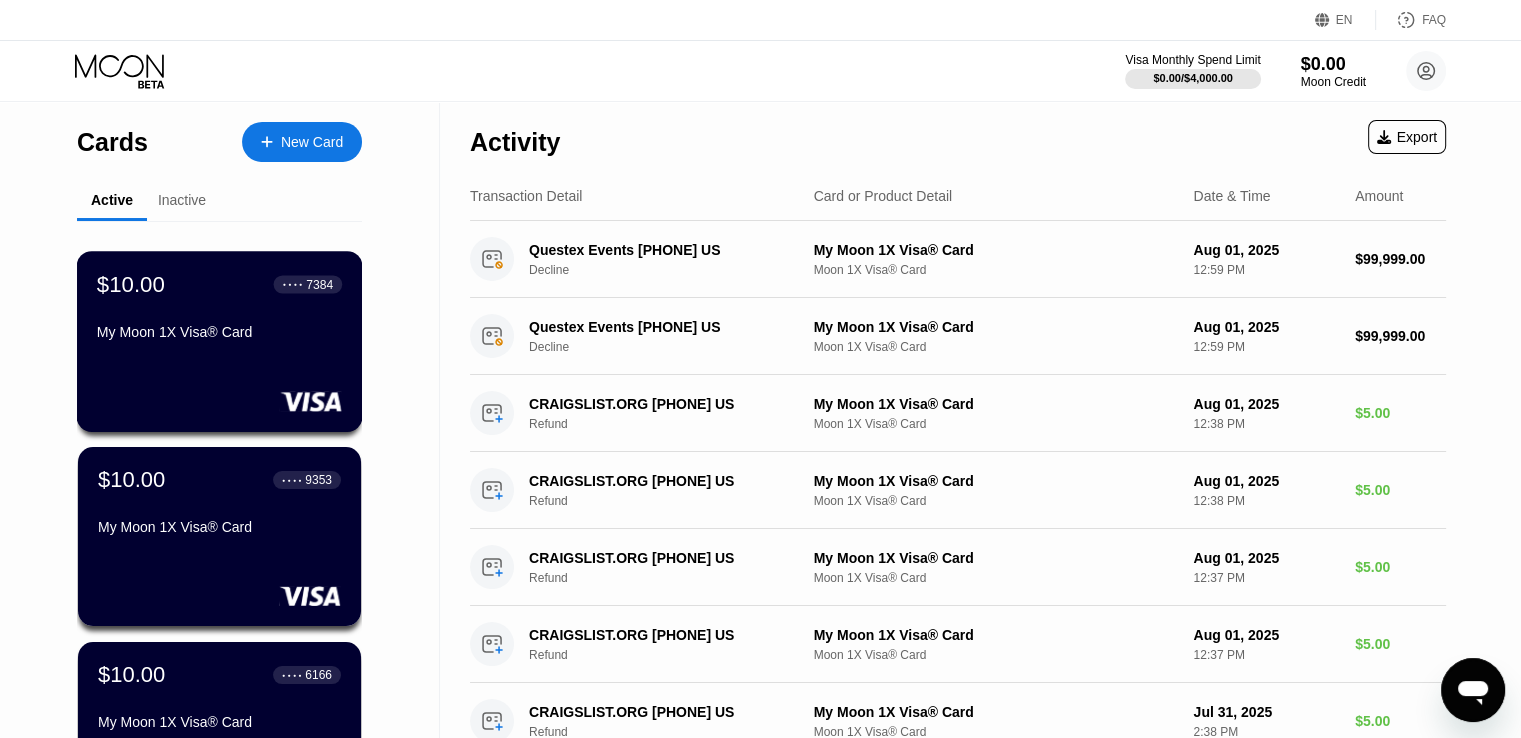 click on "My Moon 1X Visa® Card" at bounding box center [219, 332] 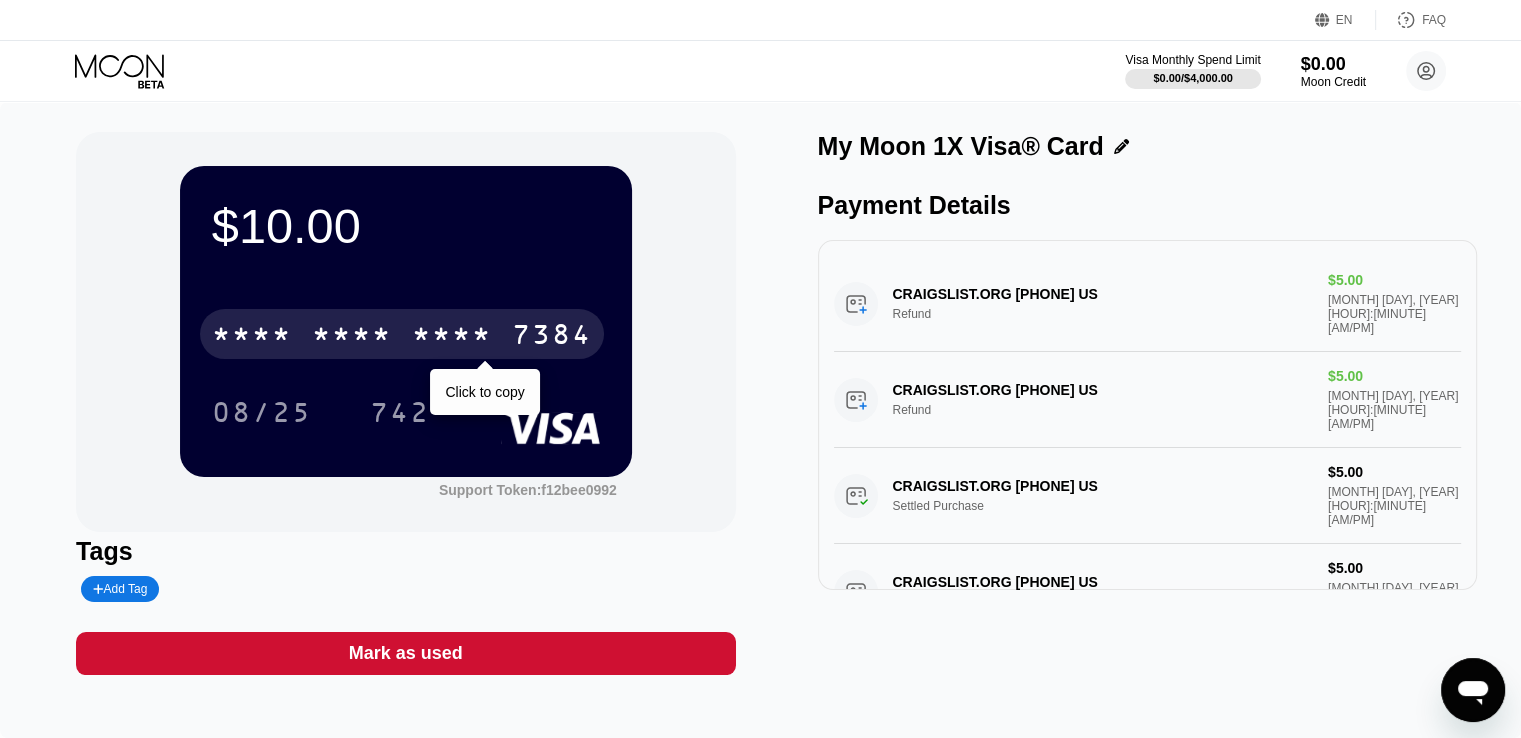 click on "* * * *" at bounding box center [452, 337] 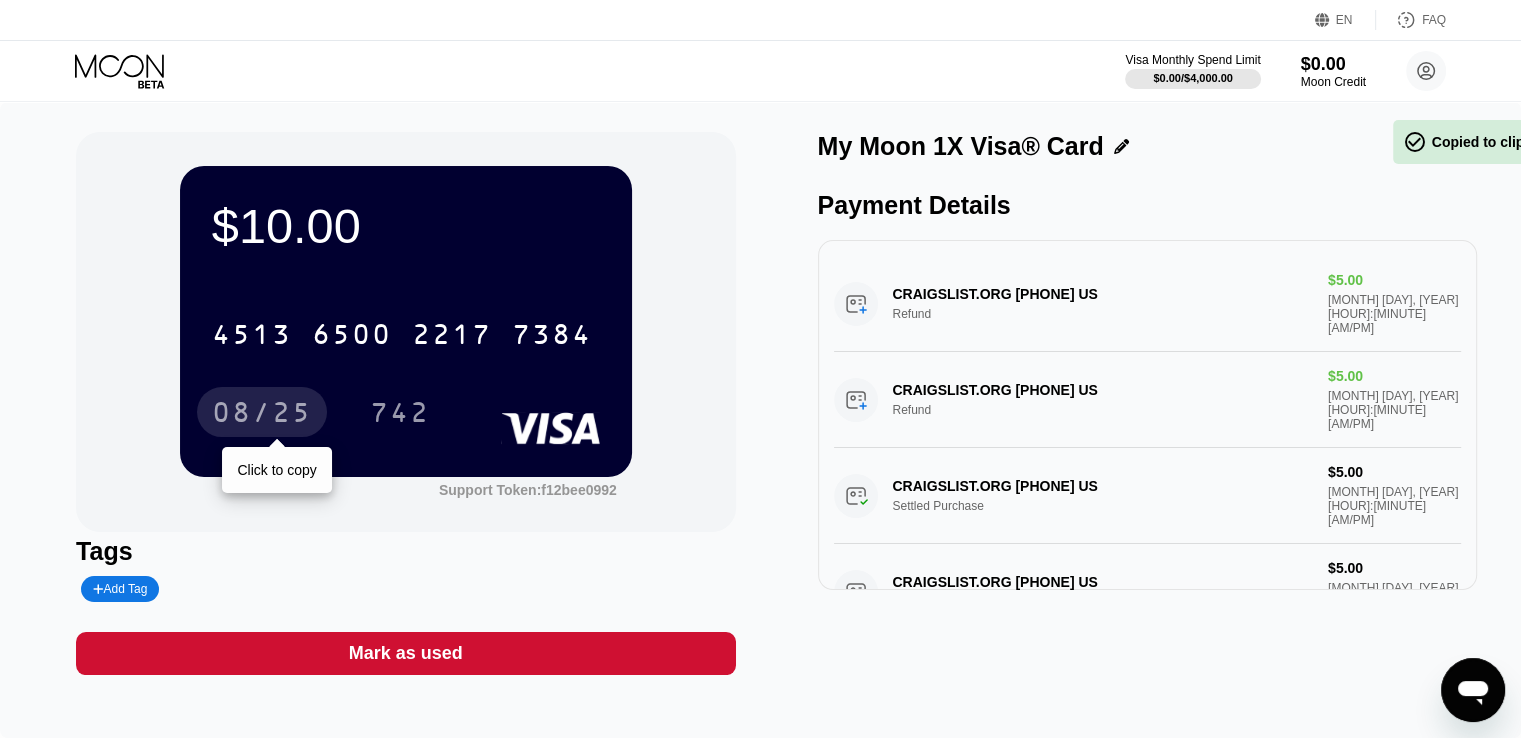 click on "08/25" at bounding box center [262, 415] 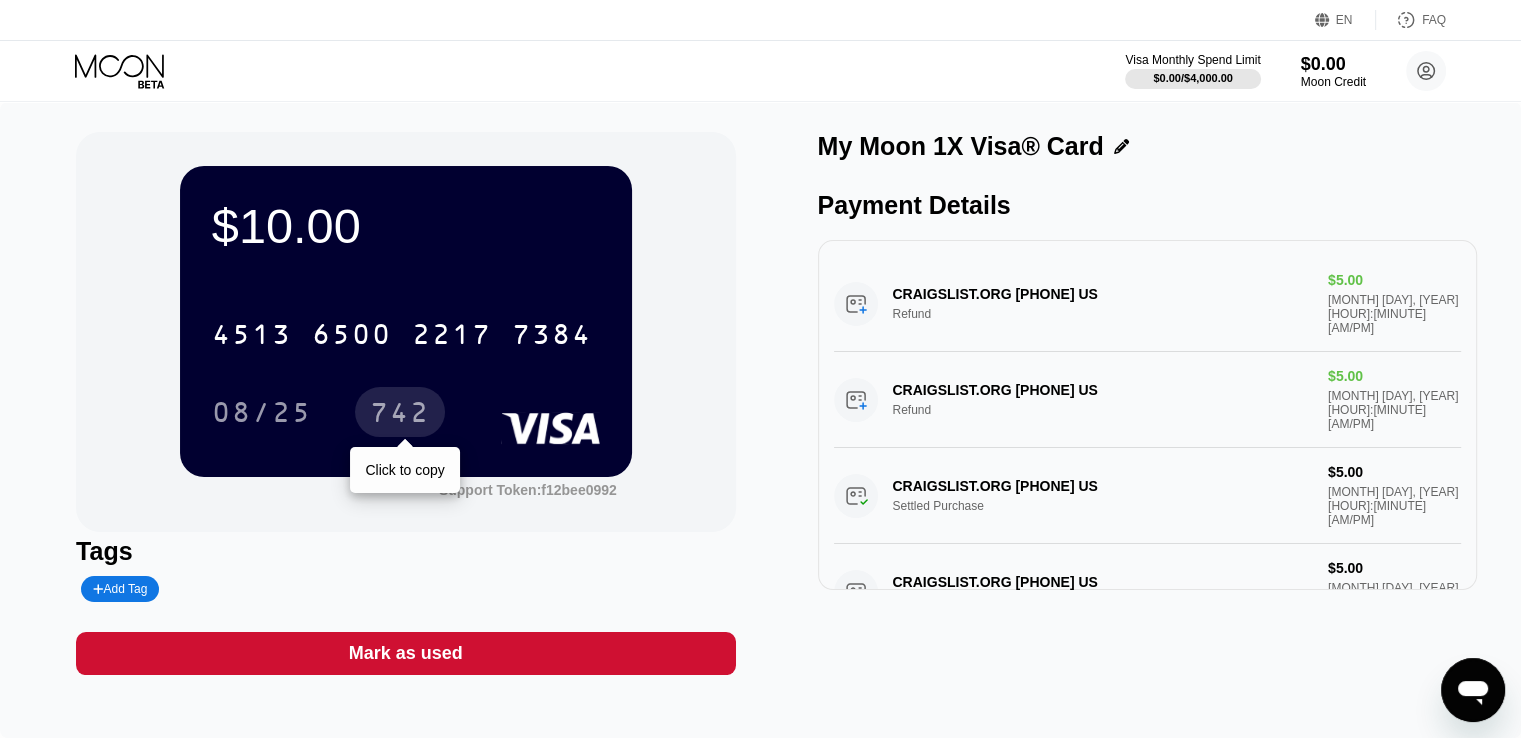 click on "742" at bounding box center [400, 415] 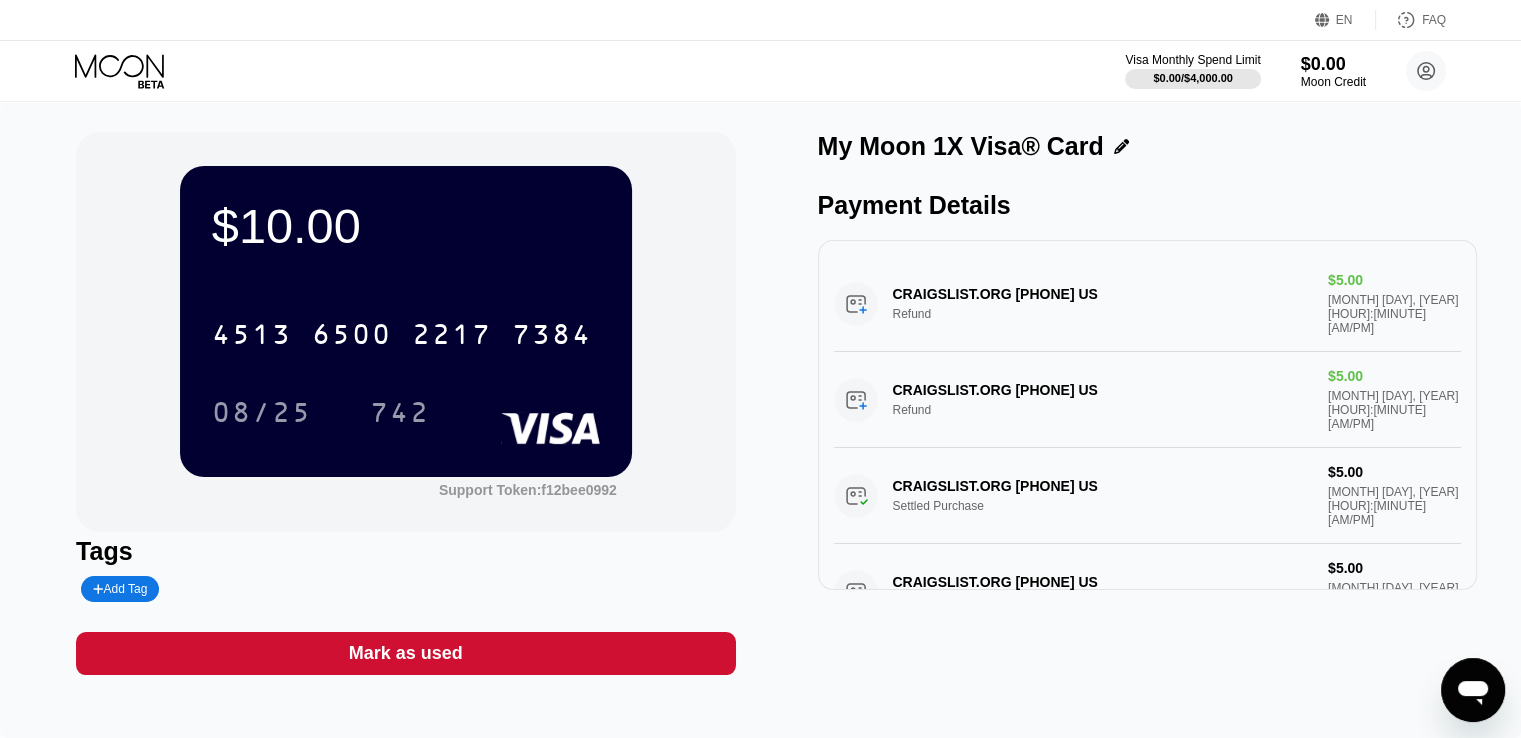 click 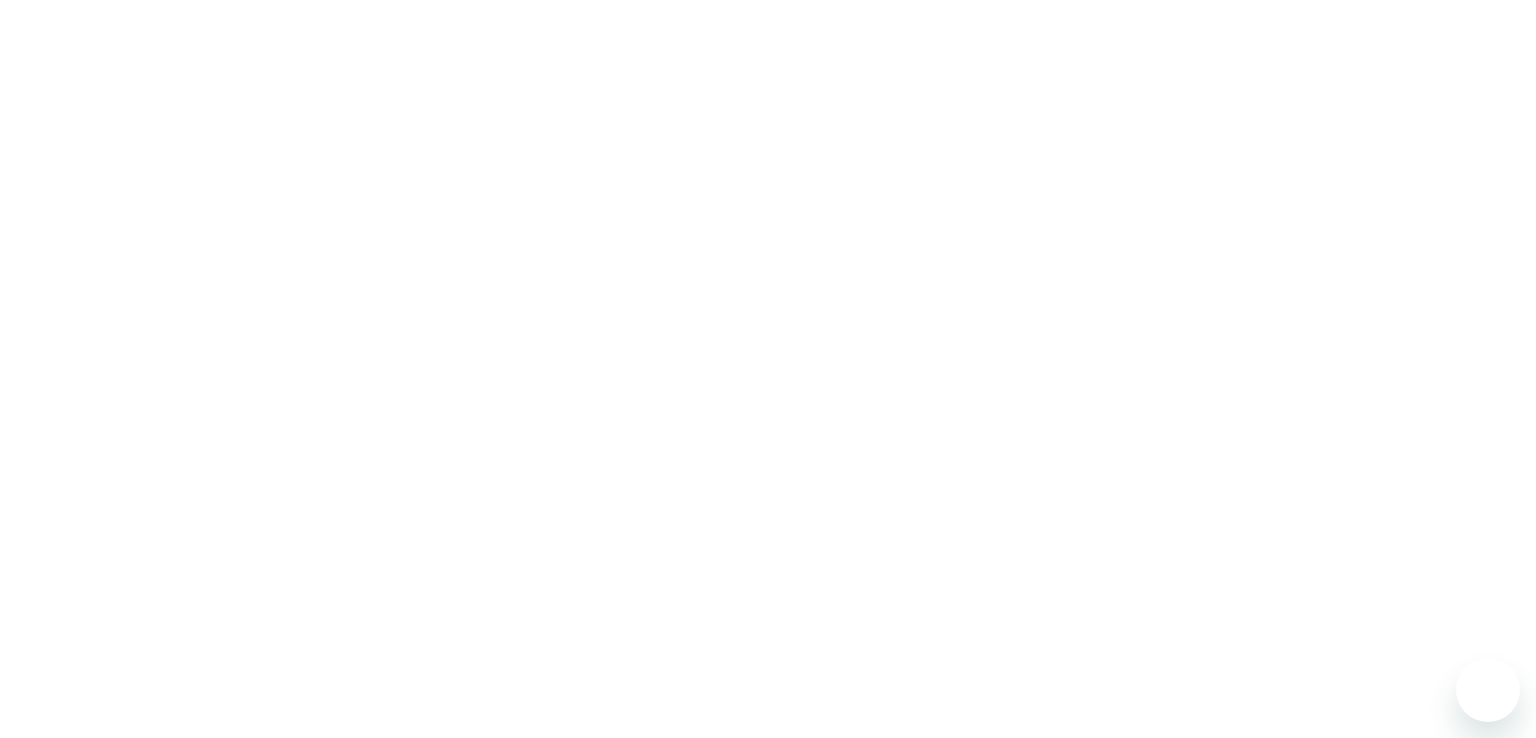 scroll, scrollTop: 0, scrollLeft: 0, axis: both 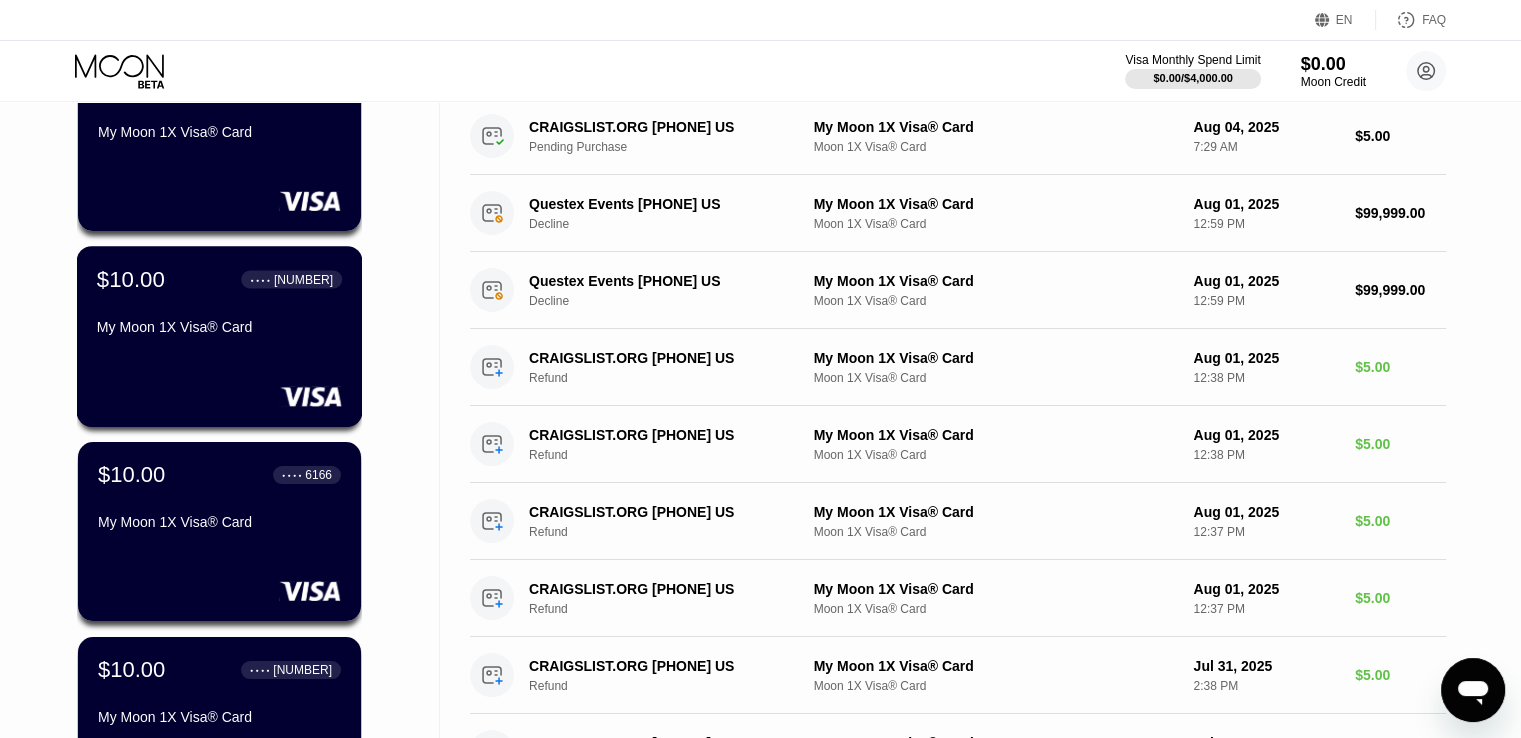 click on "$10.00 ● ● ● ● 9353 My Moon 1X Visa® Card" at bounding box center (219, 304) 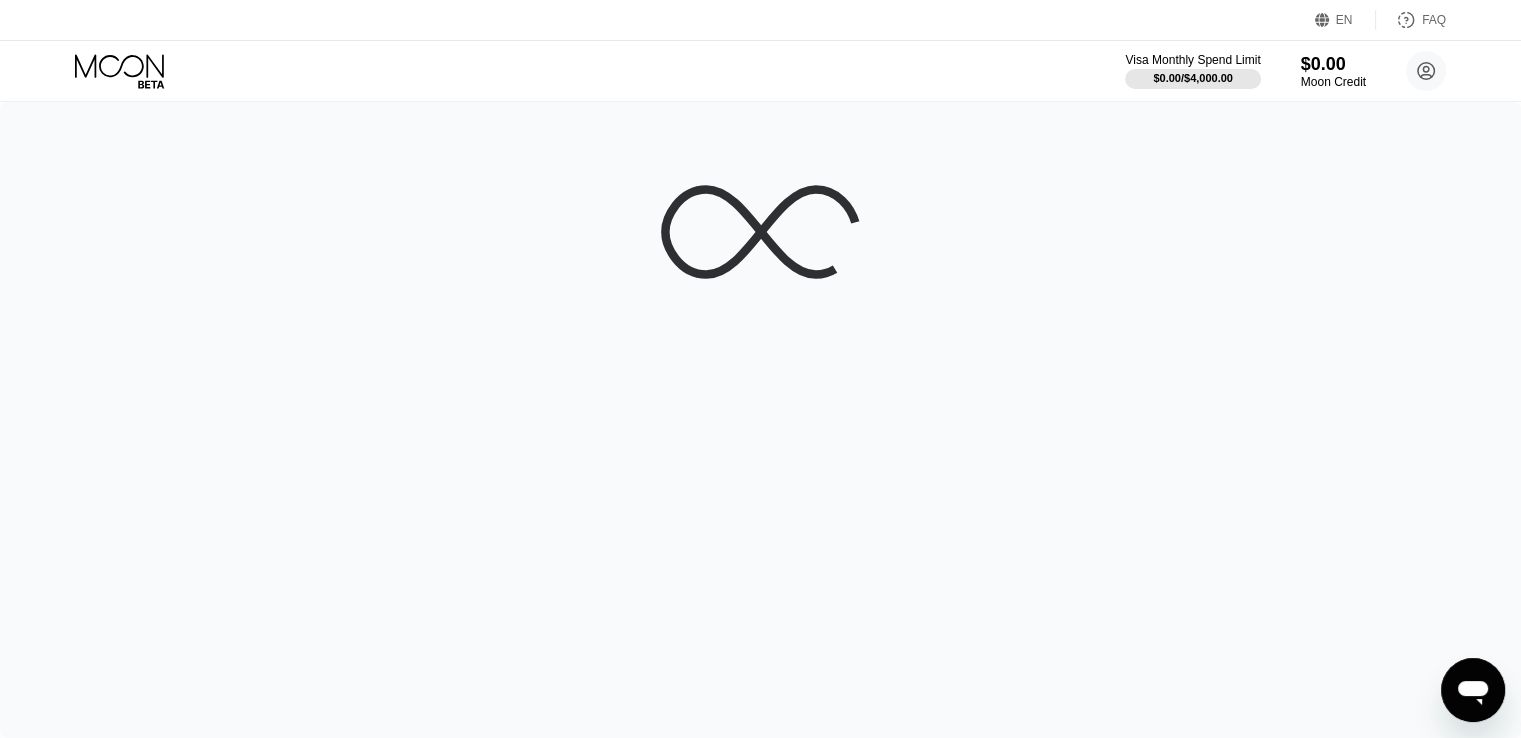 scroll, scrollTop: 0, scrollLeft: 0, axis: both 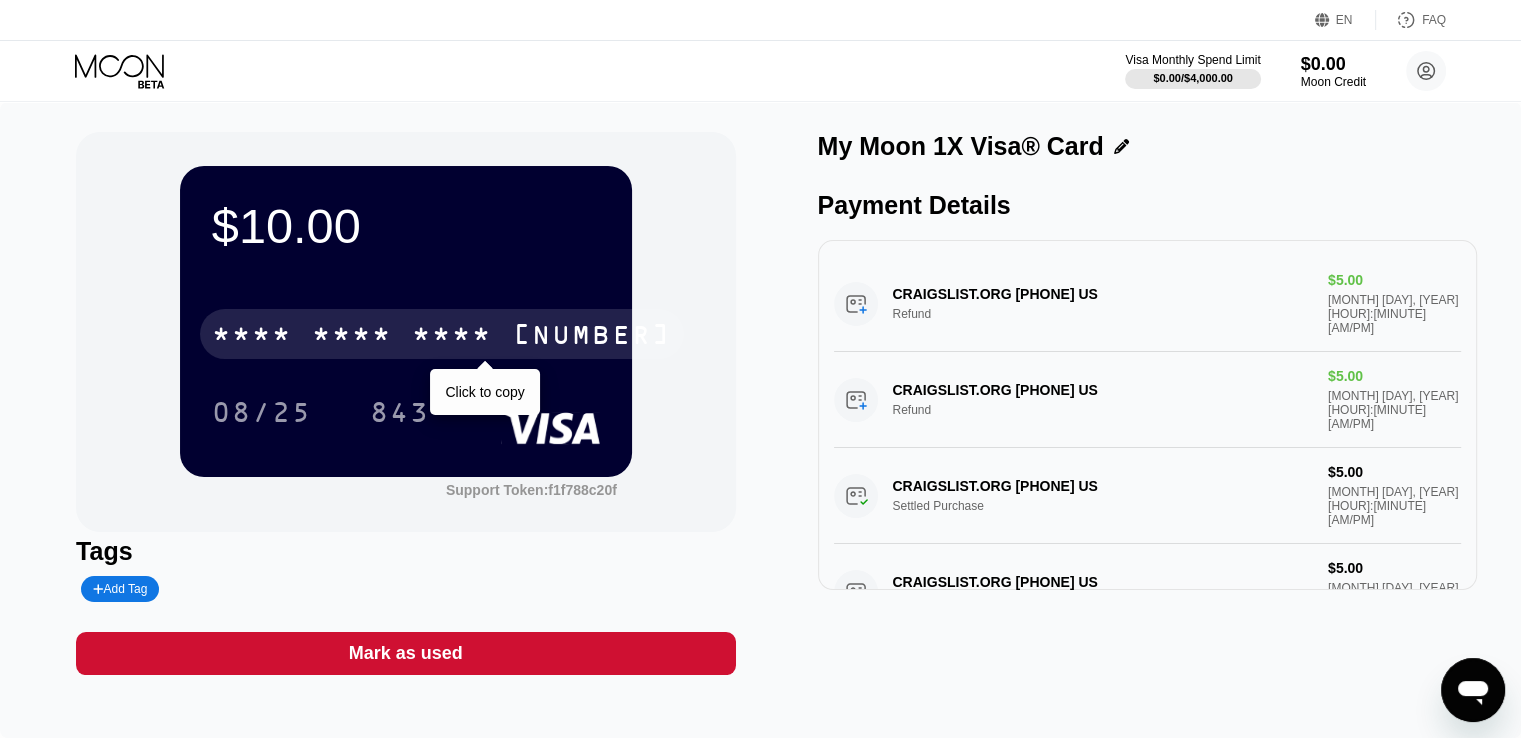 click on "* * * * * * * * * * * * 9353" at bounding box center [442, 334] 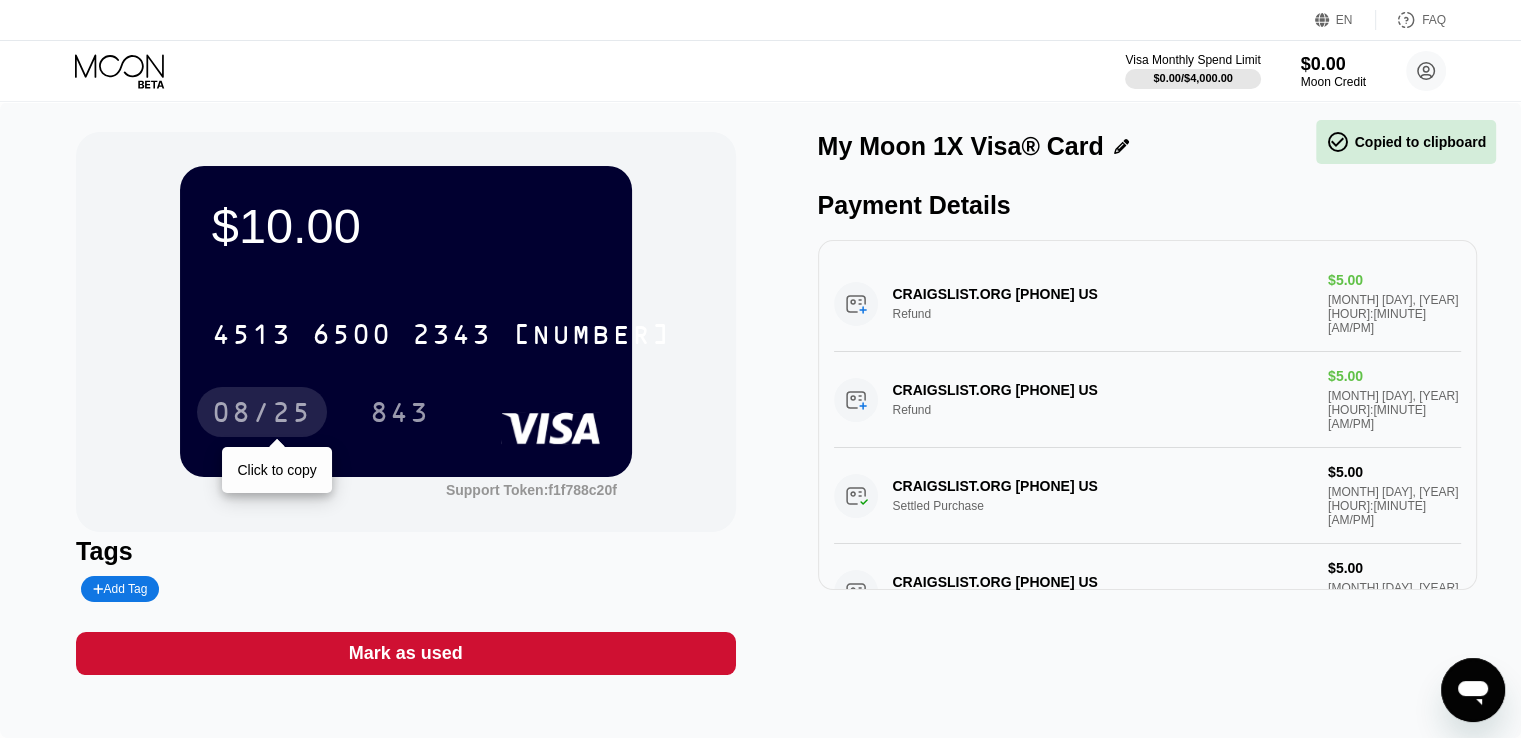 click on "08/25" at bounding box center [262, 415] 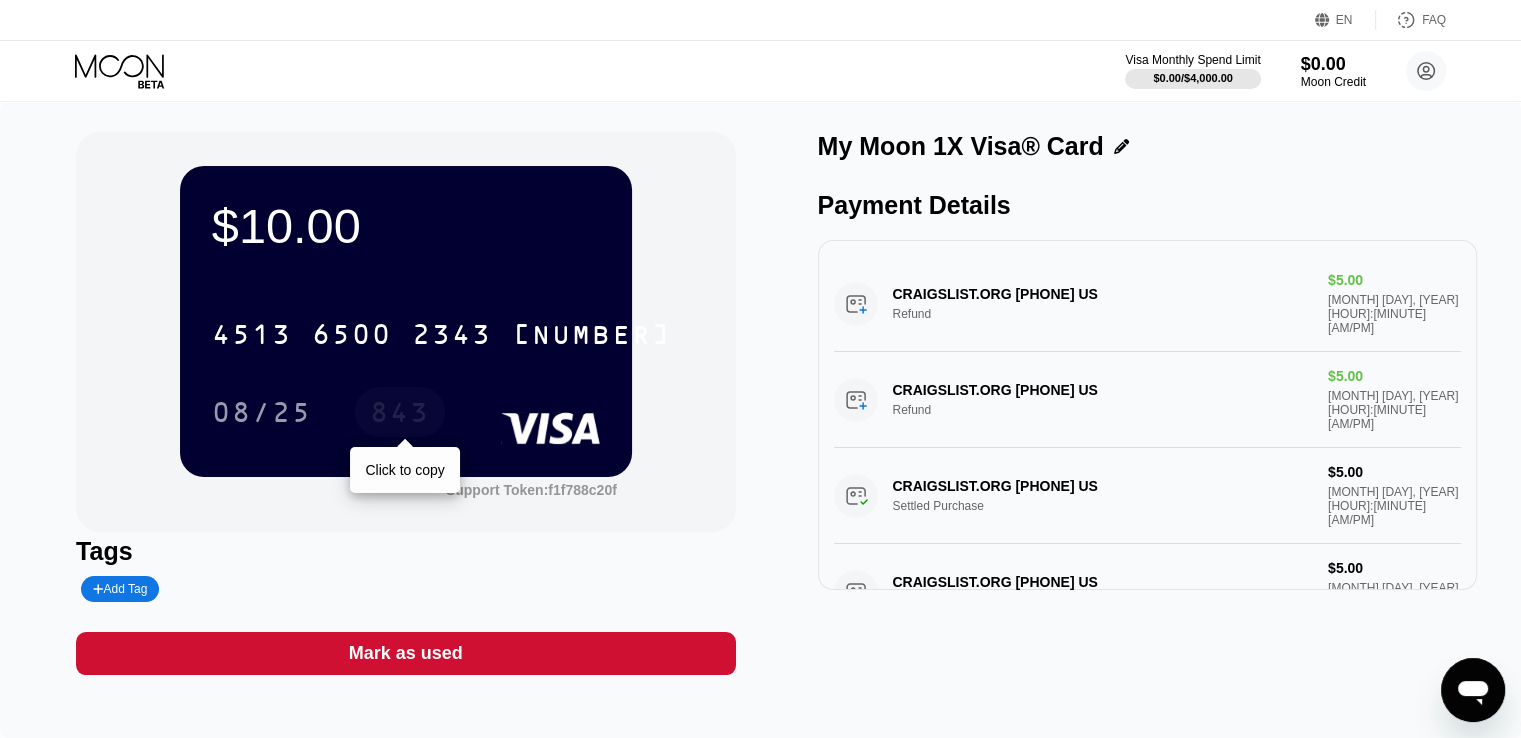 click on "843" at bounding box center (400, 415) 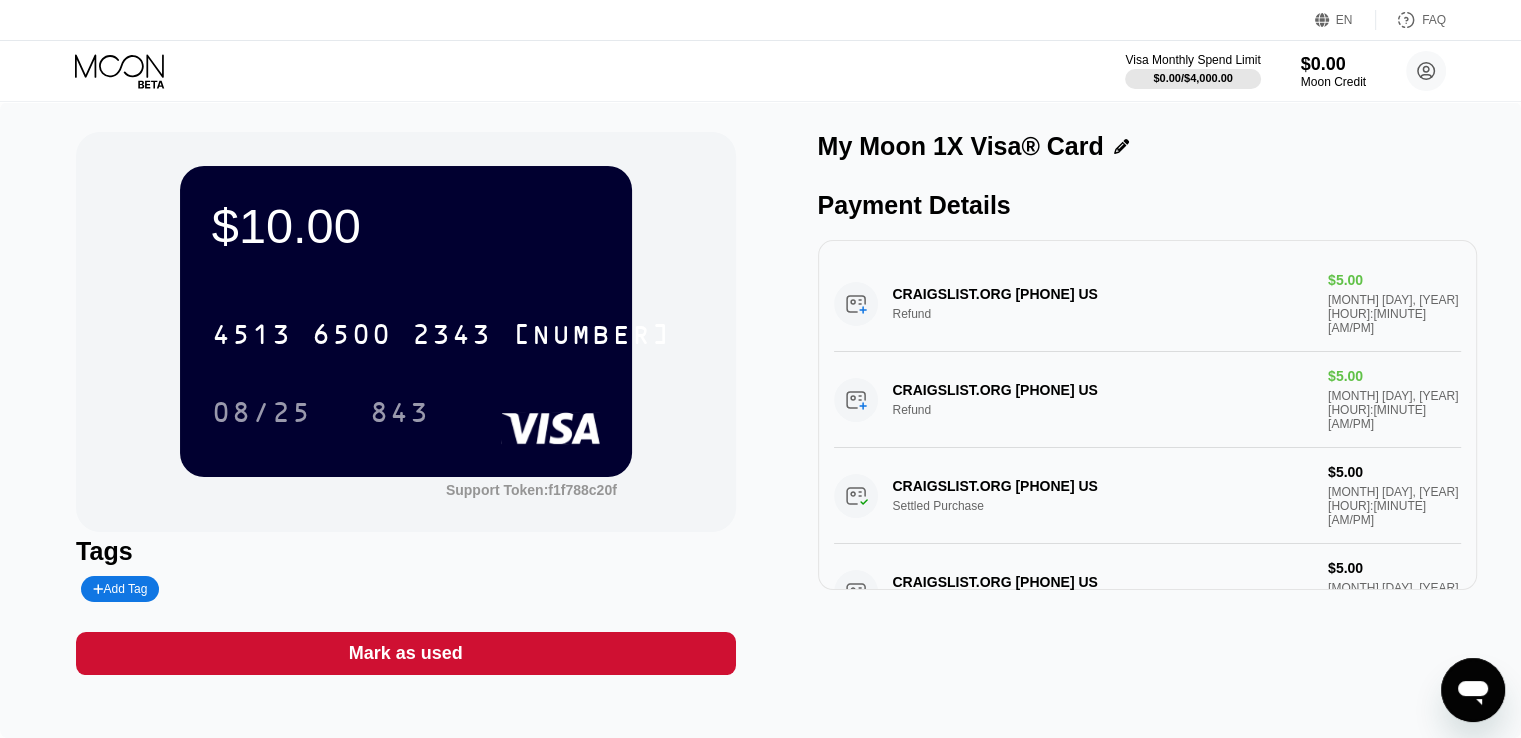 click 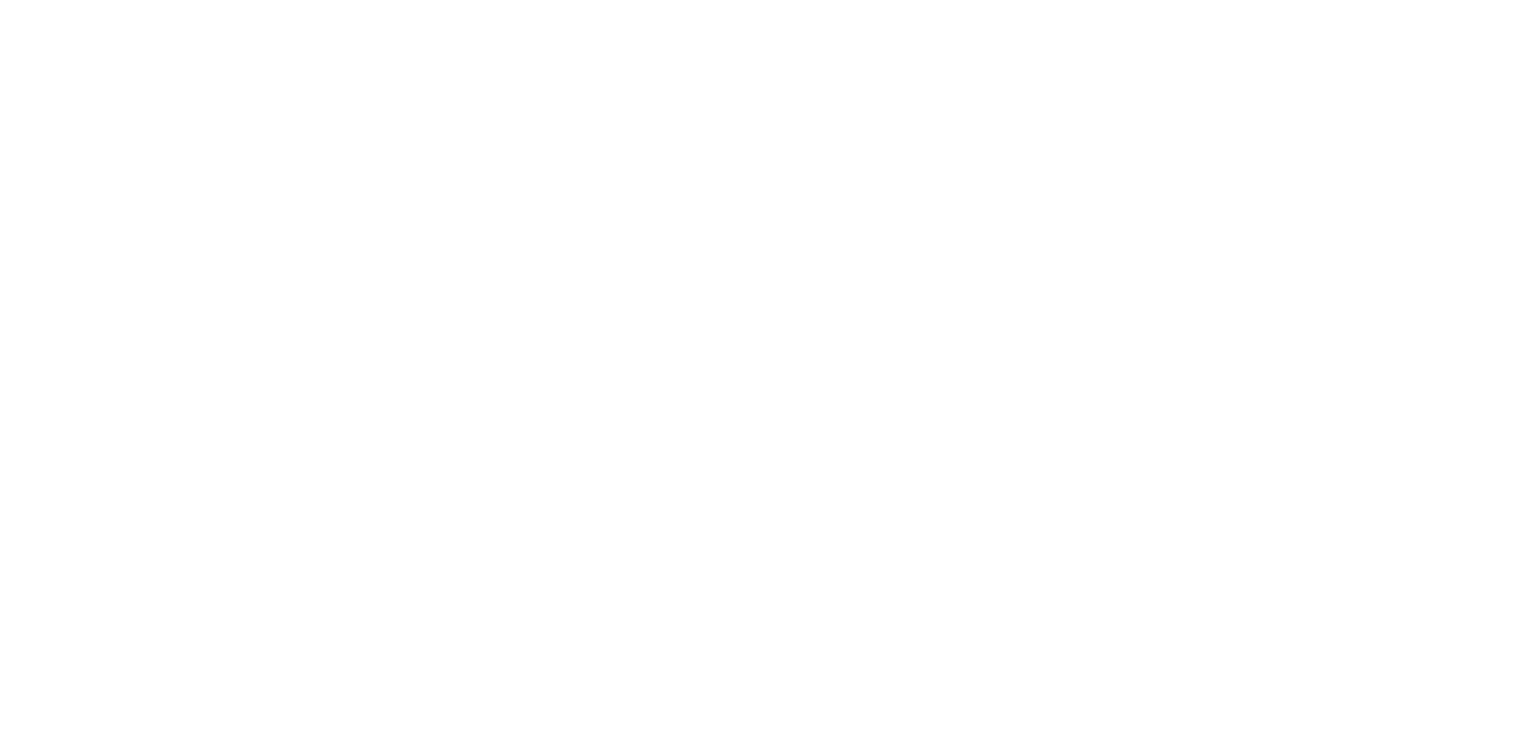 scroll, scrollTop: 0, scrollLeft: 0, axis: both 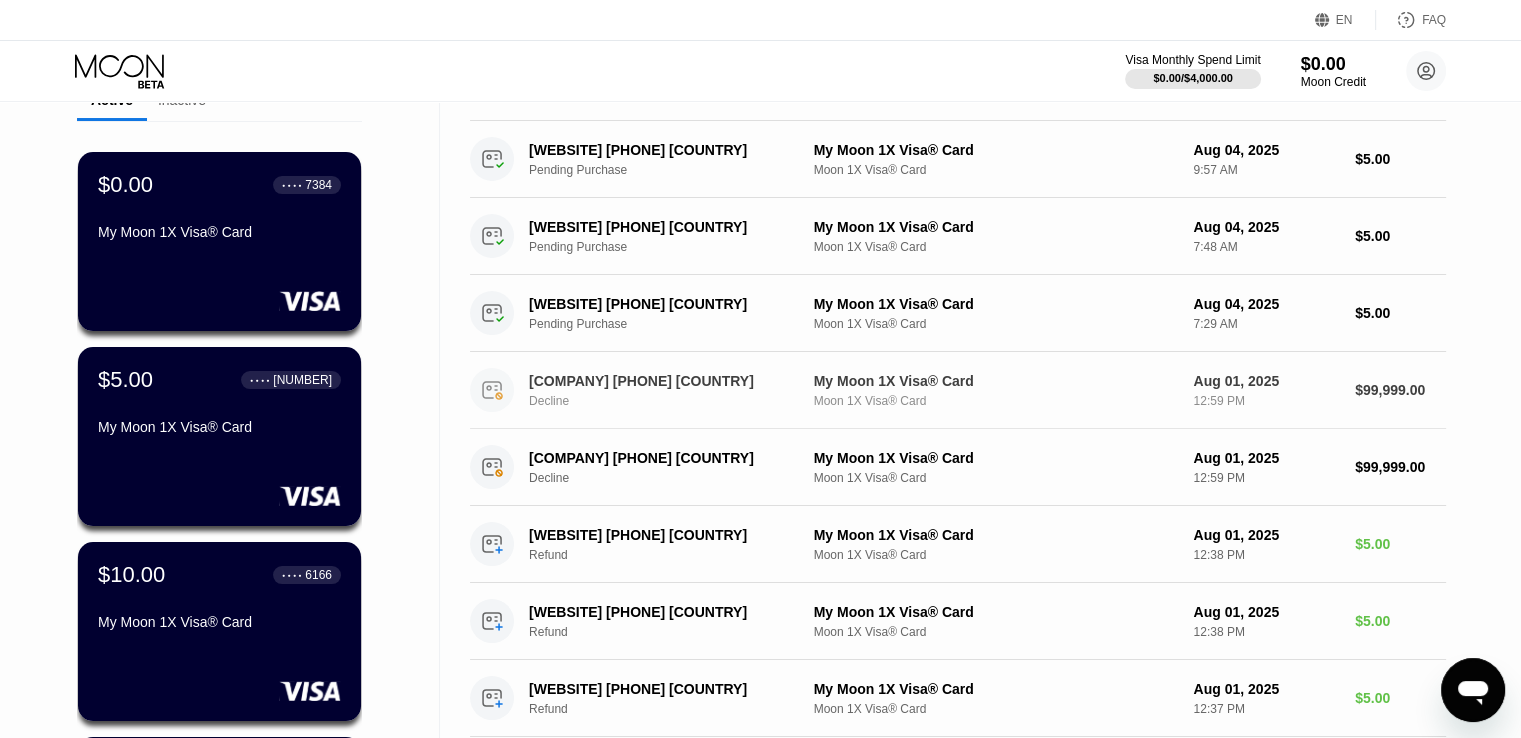 click on "Questex Events           [PHONE] US" at bounding box center (666, 381) 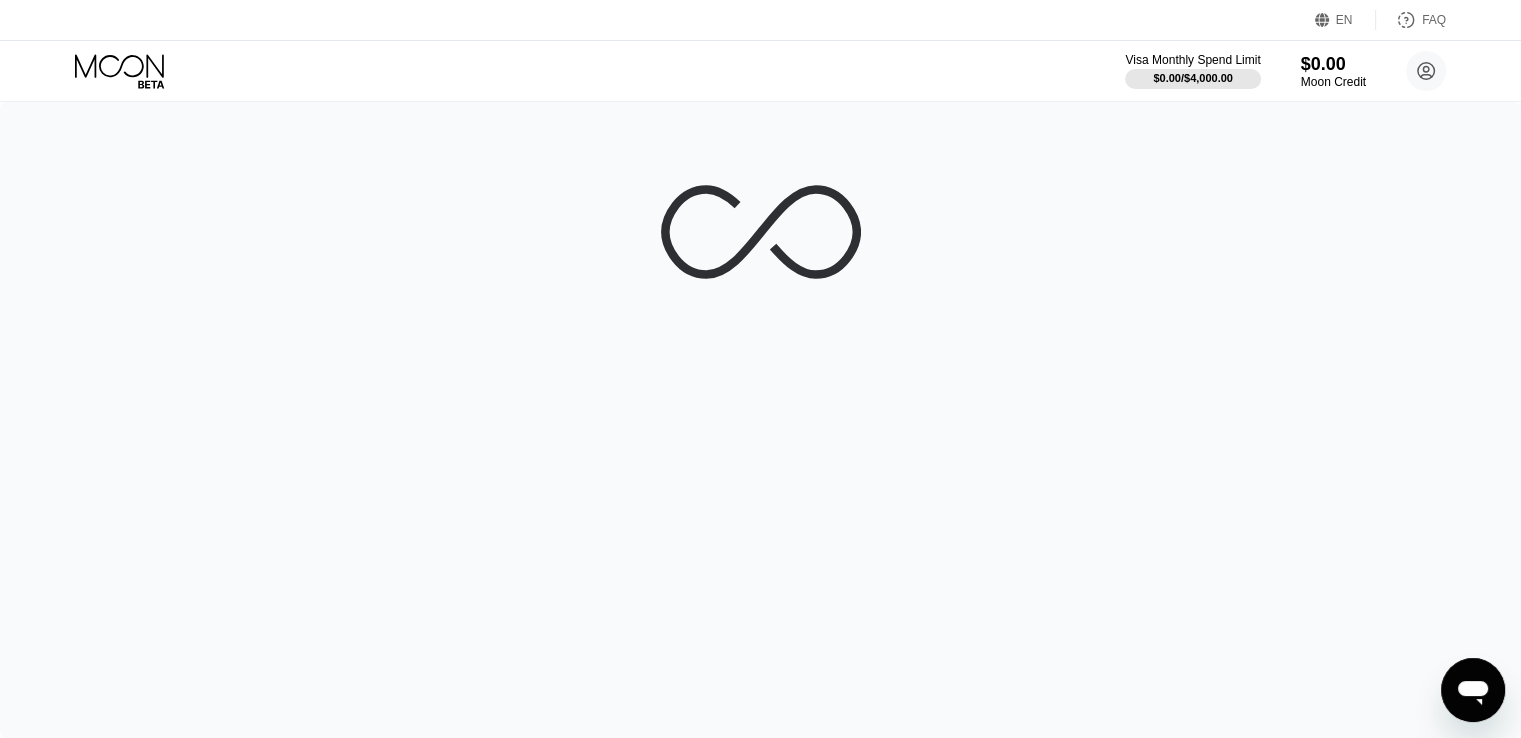 scroll, scrollTop: 0, scrollLeft: 0, axis: both 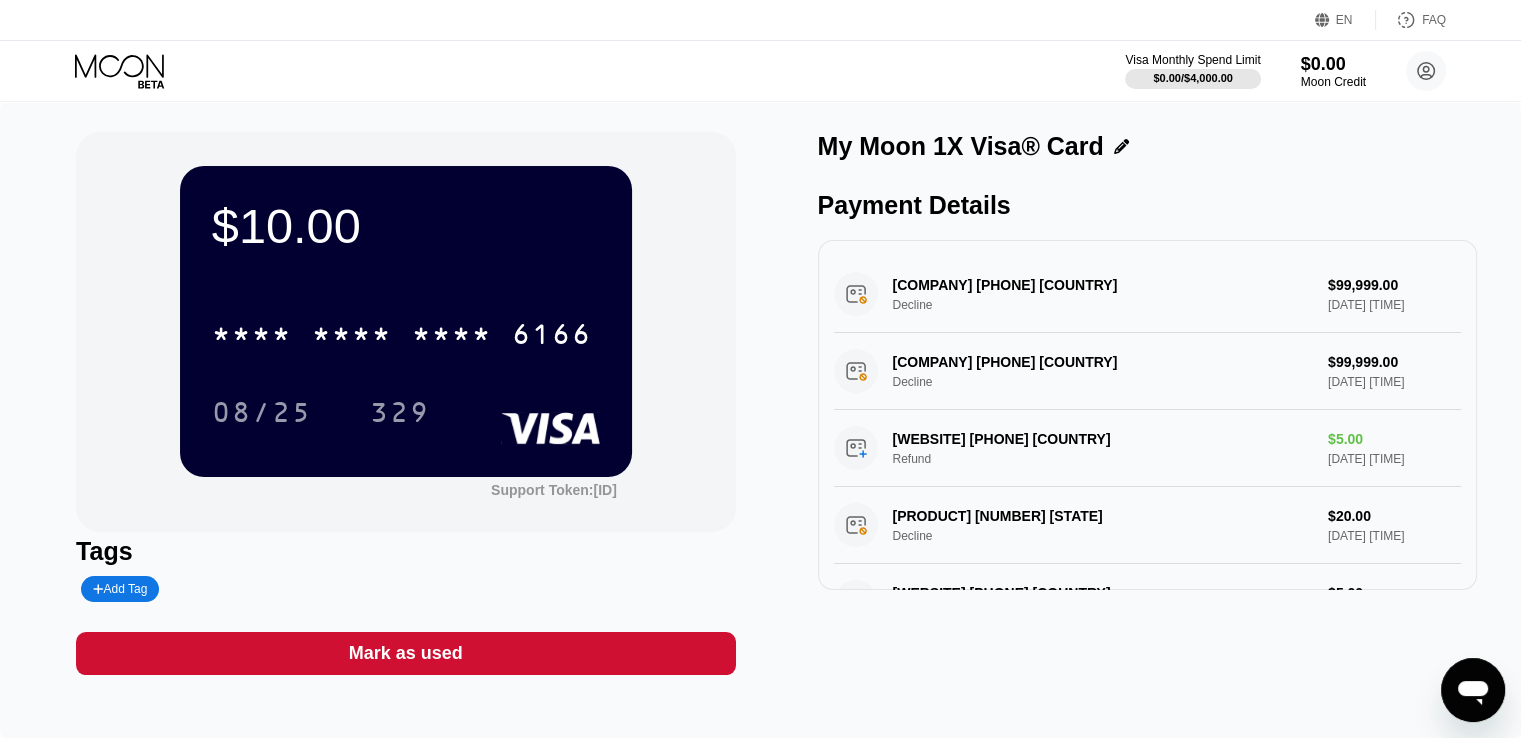 drag, startPoint x: 895, startPoint y: 297, endPoint x: 997, endPoint y: 294, distance: 102.044106 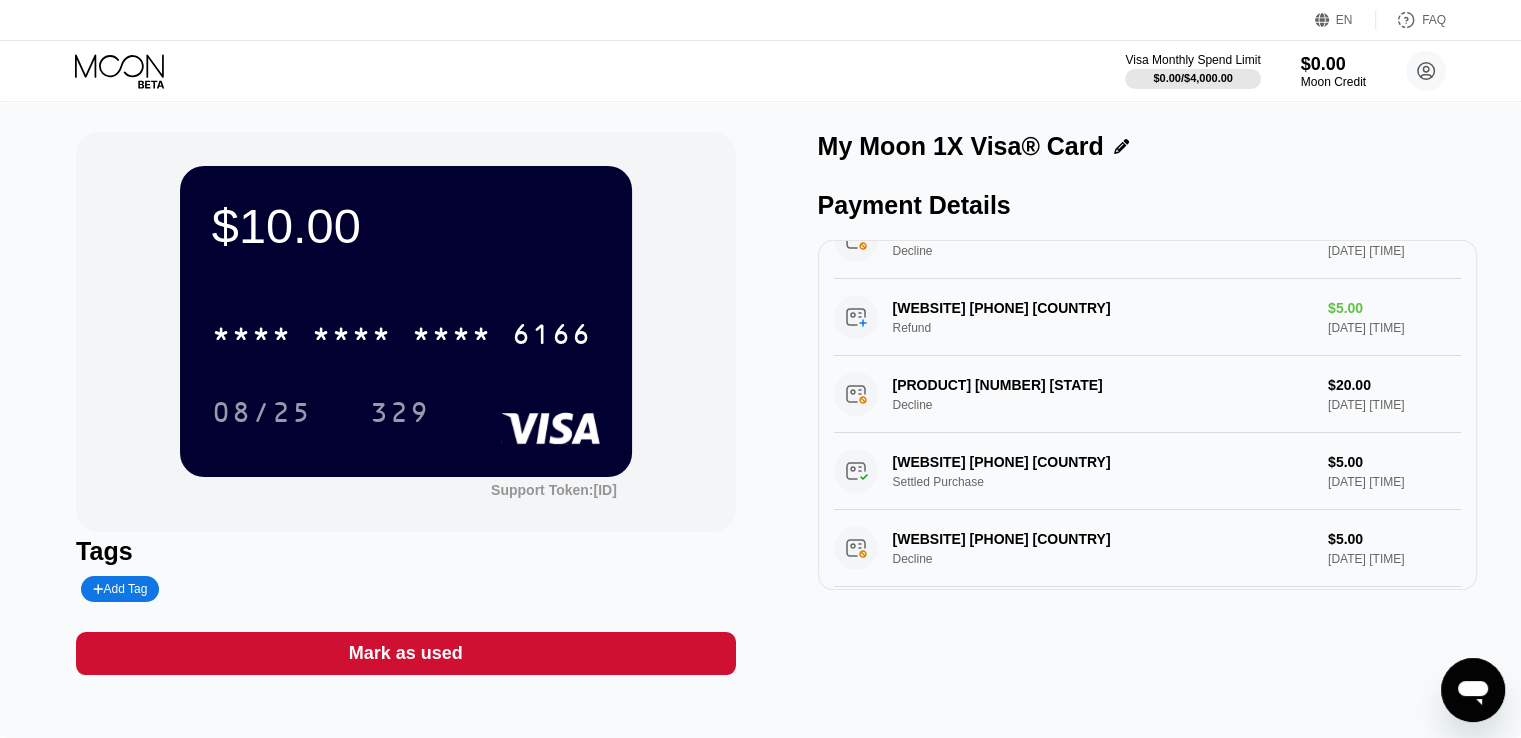scroll, scrollTop: 200, scrollLeft: 0, axis: vertical 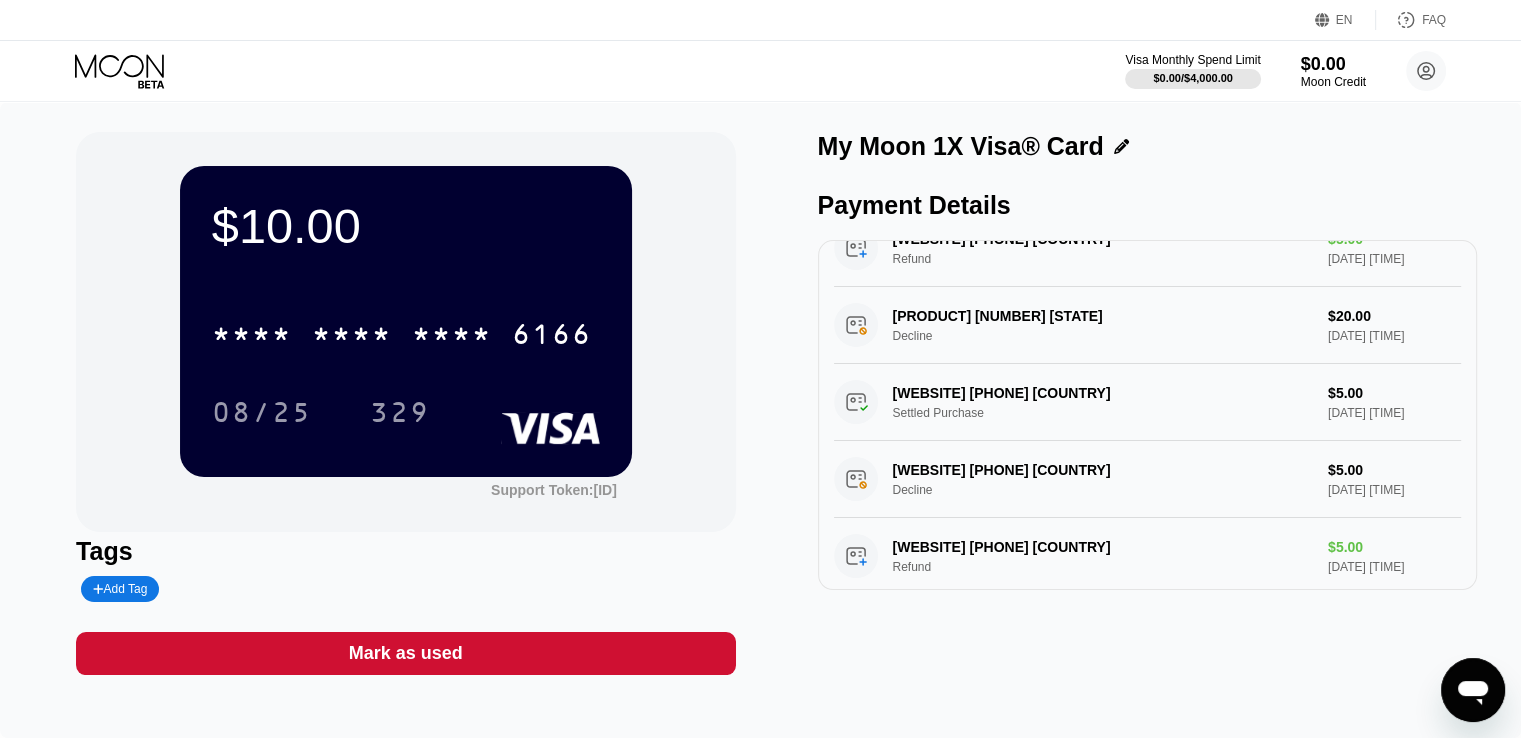 click 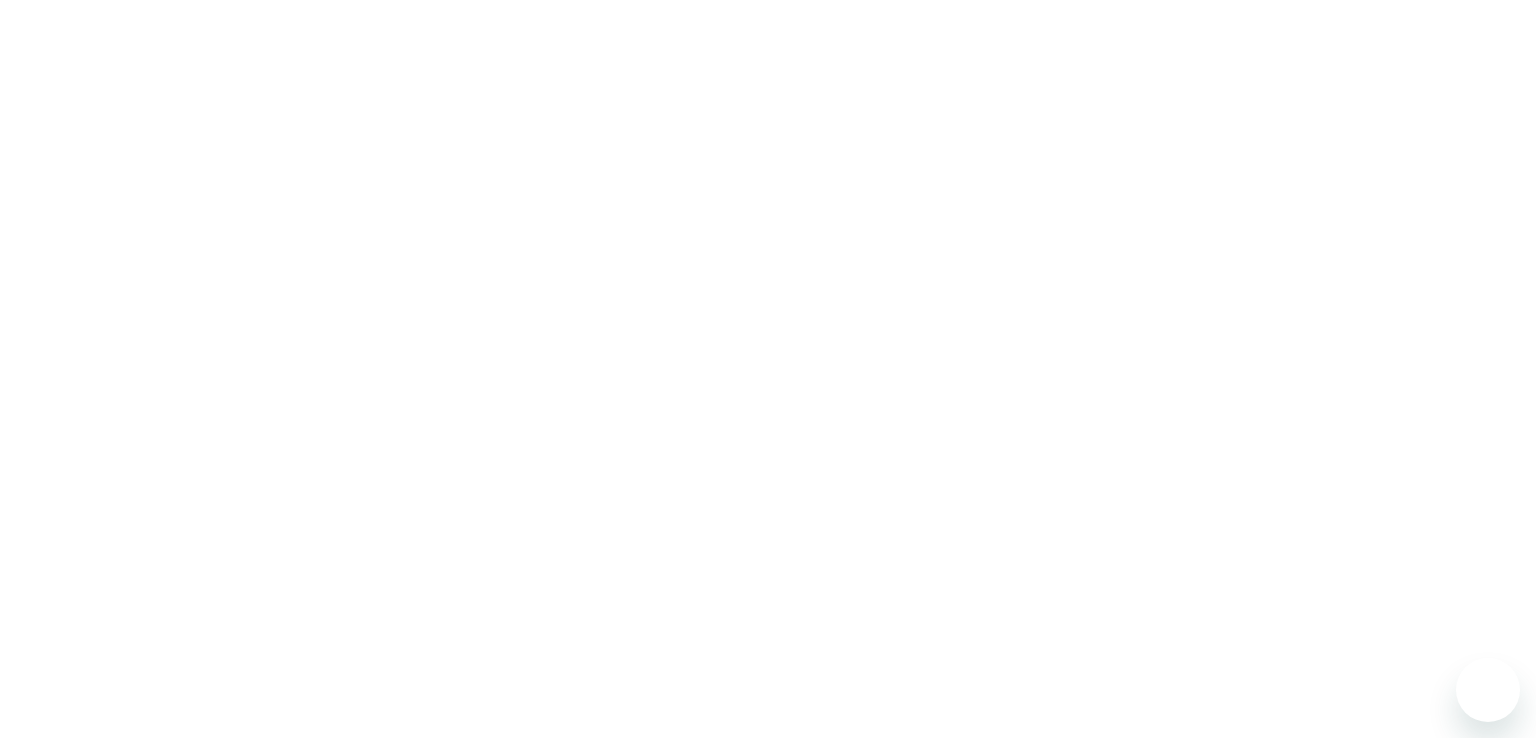 scroll, scrollTop: 0, scrollLeft: 0, axis: both 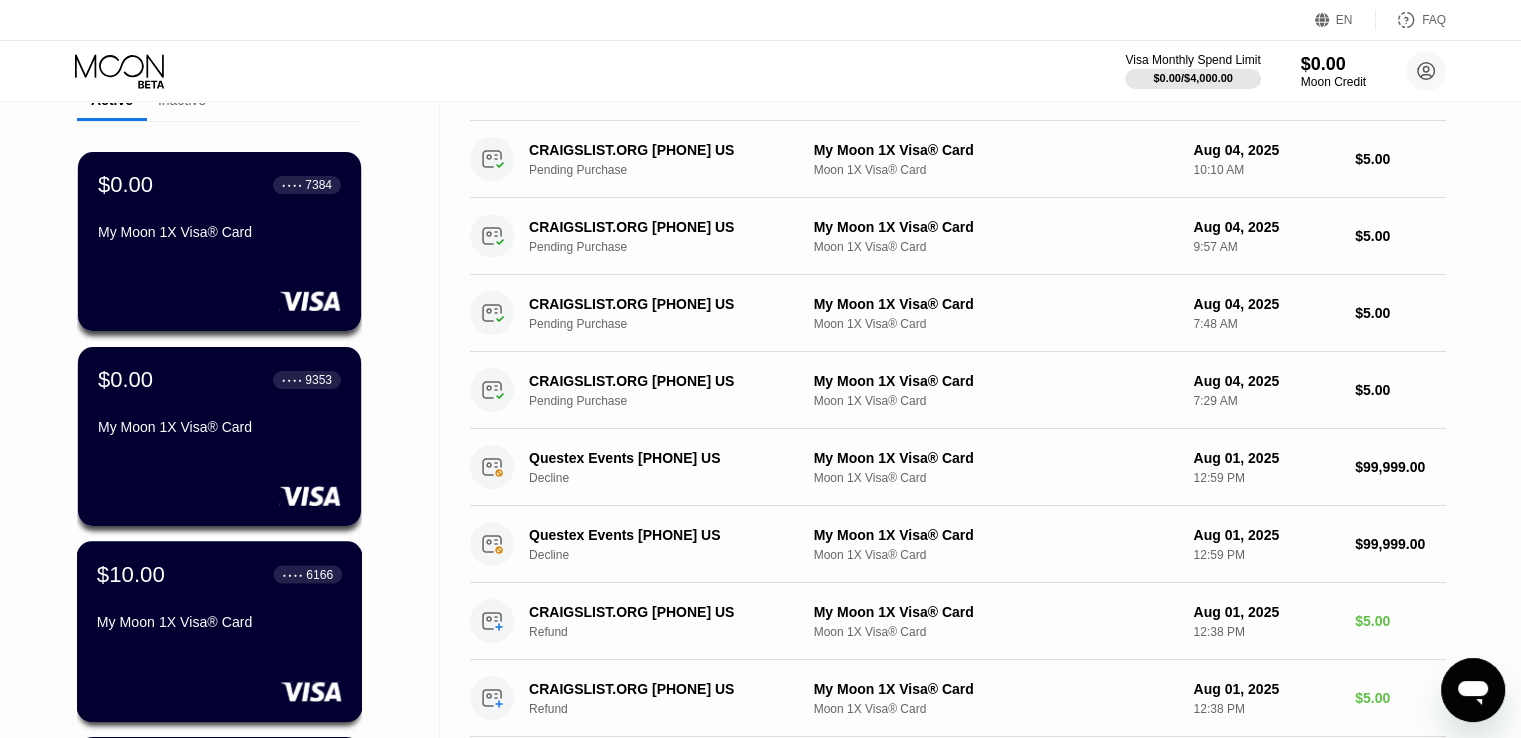 click on "$10.00 ● ● ● ● 6166 My Moon 1X Visa® Card" at bounding box center [219, 599] 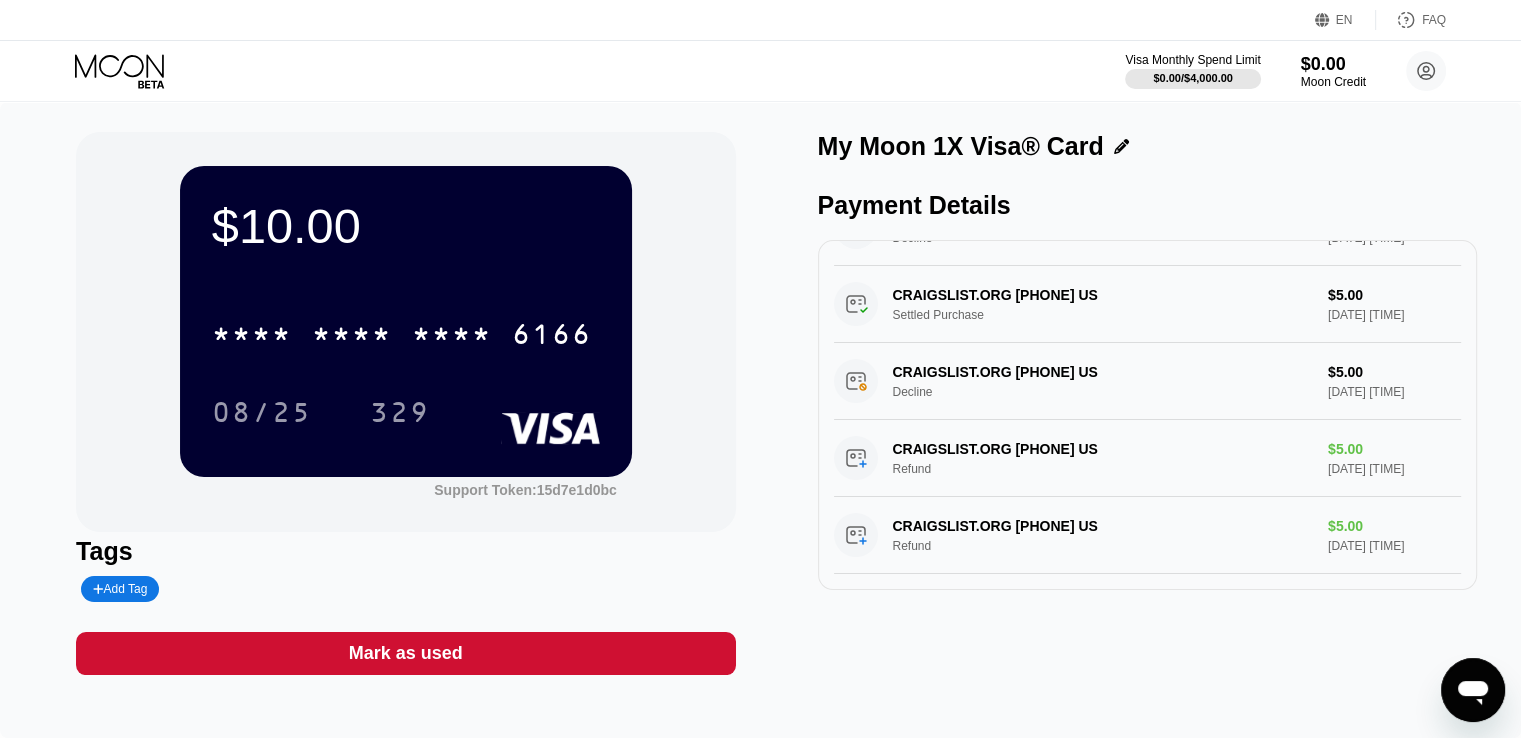 scroll, scrollTop: 300, scrollLeft: 0, axis: vertical 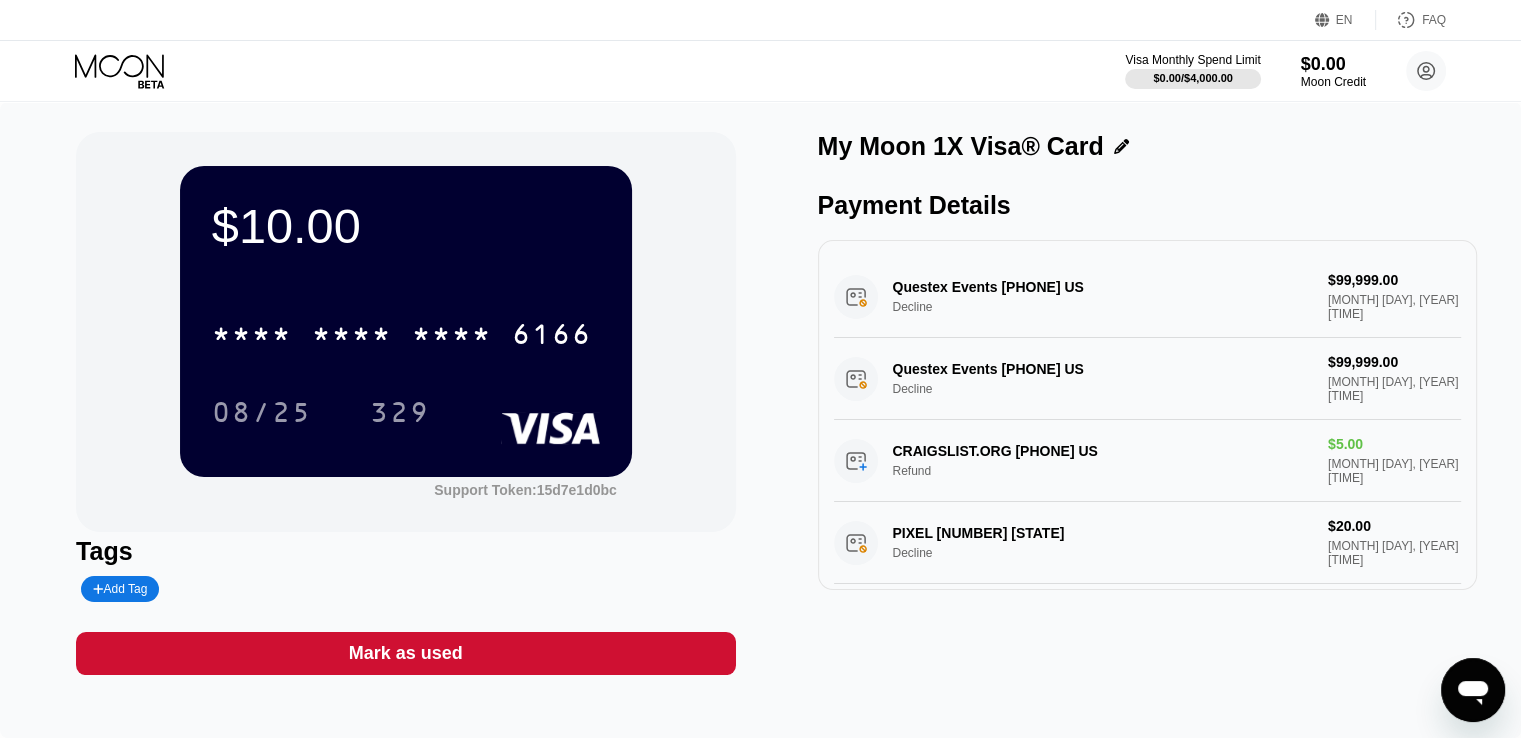 click 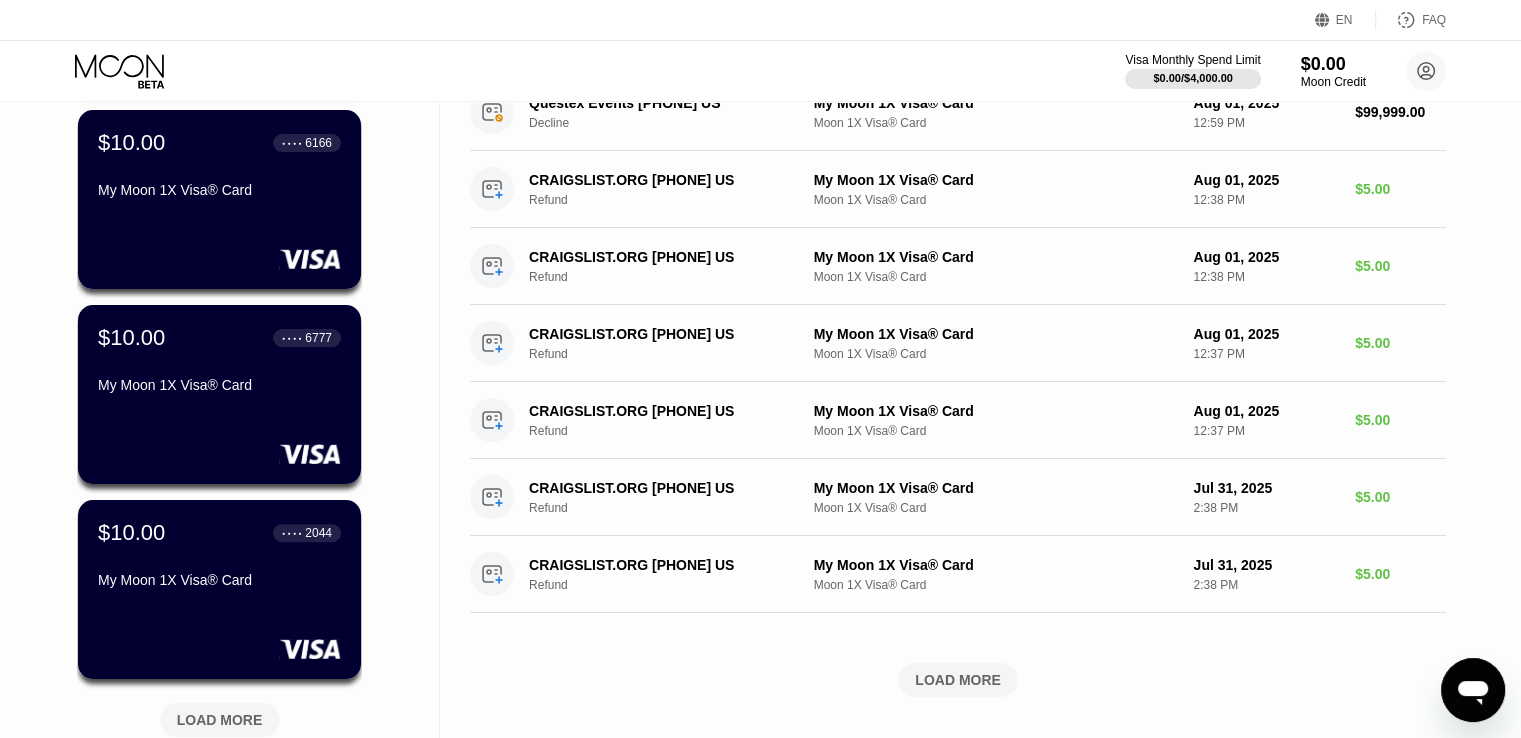 scroll, scrollTop: 600, scrollLeft: 0, axis: vertical 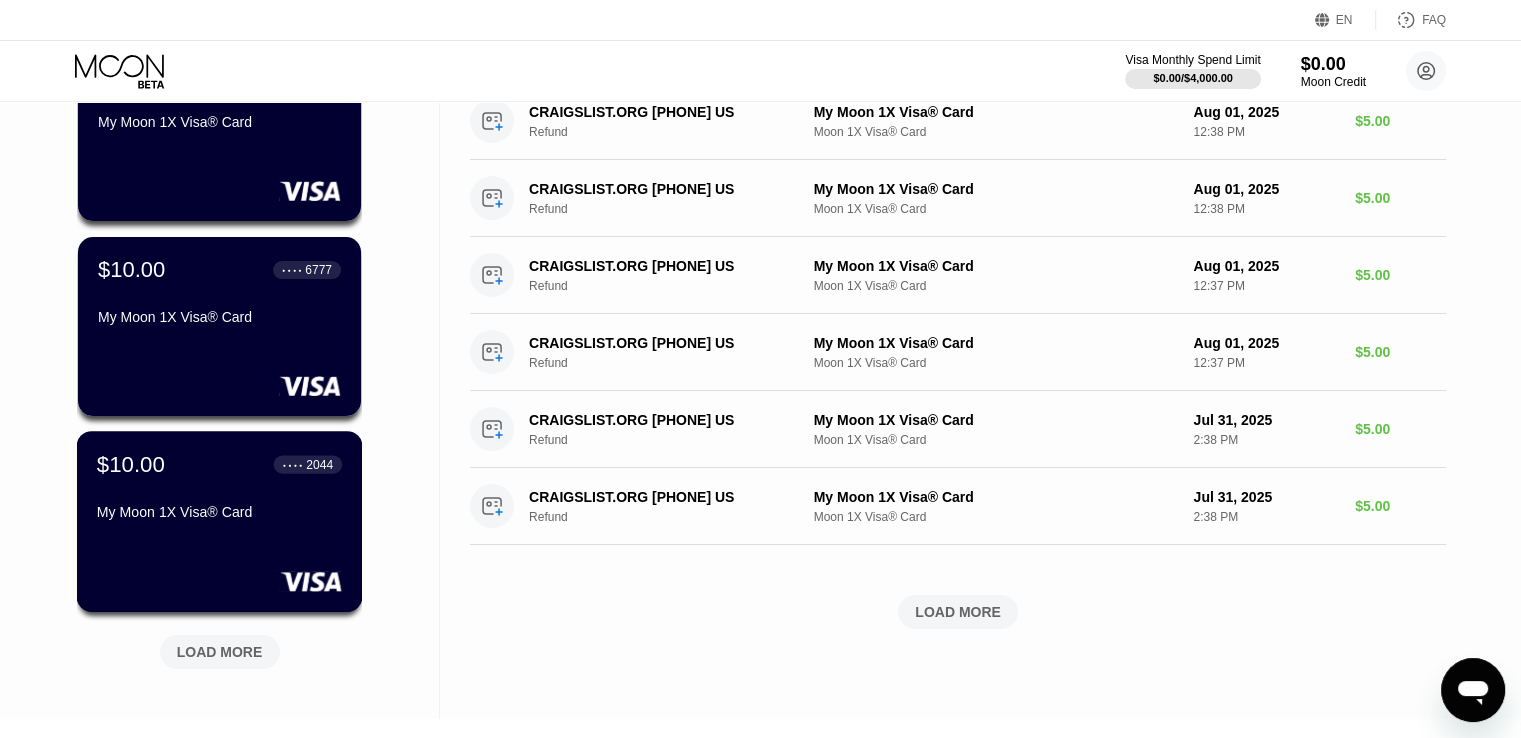 click on "$10.00 ● ● ● ● [YEAR] My Moon 1X Visa® Card" at bounding box center (219, 489) 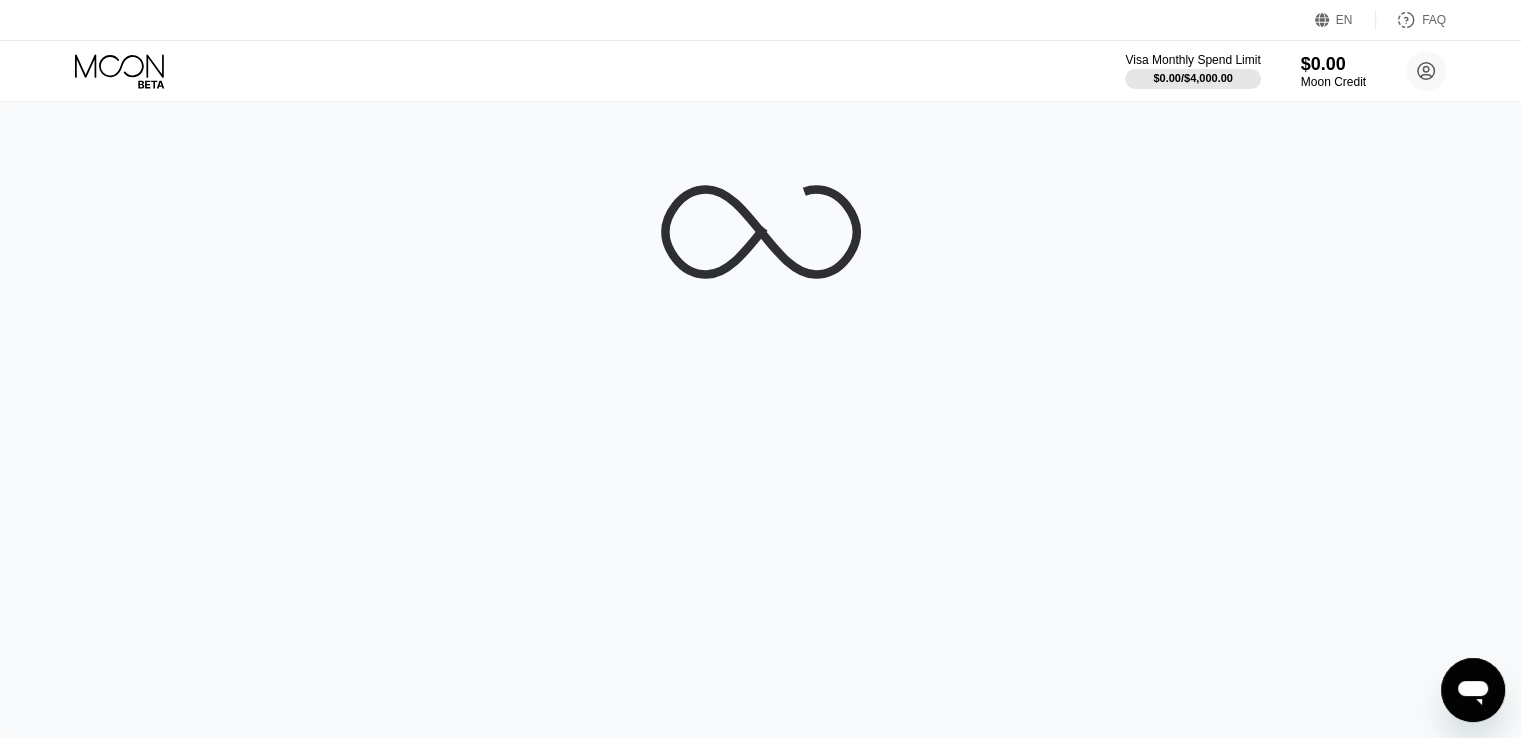 scroll, scrollTop: 0, scrollLeft: 0, axis: both 